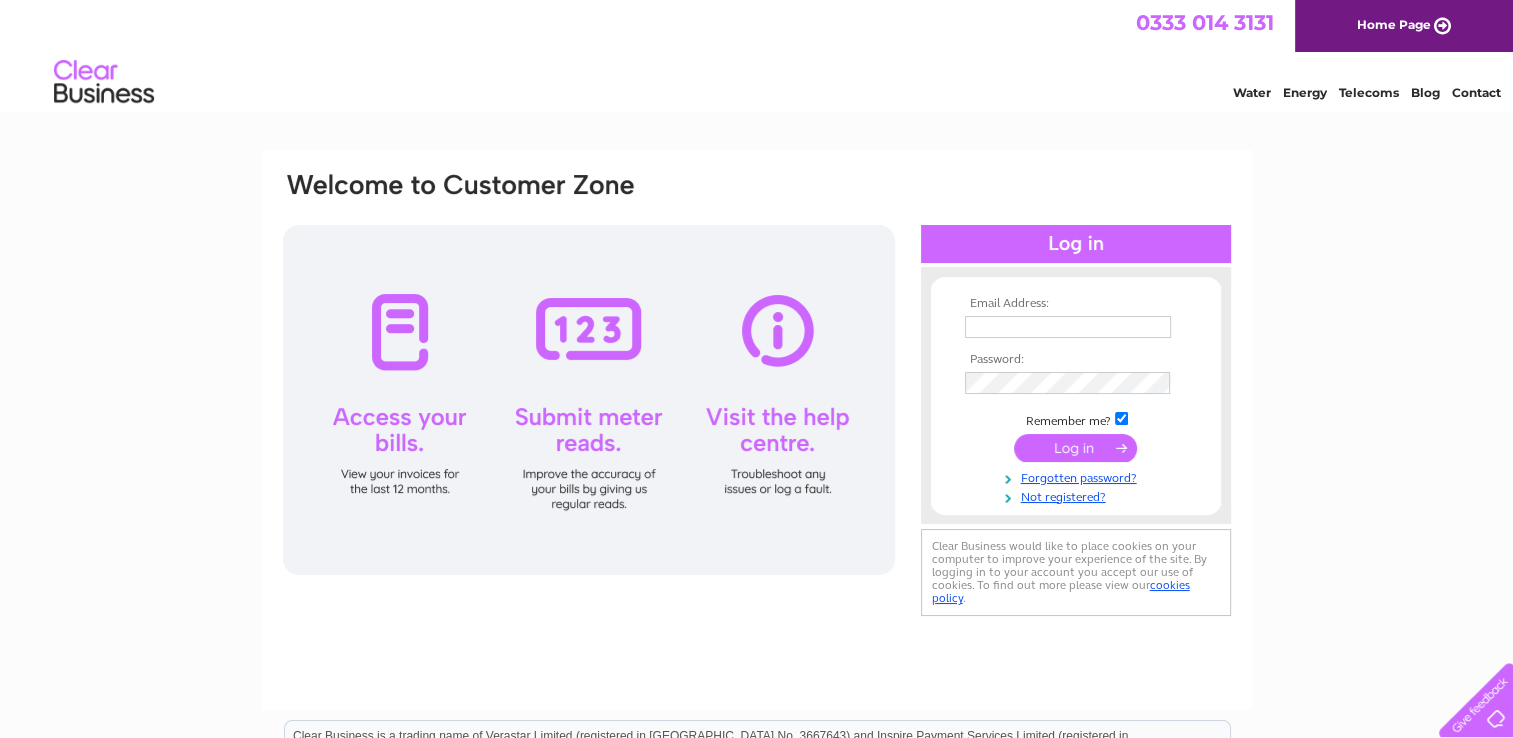 scroll, scrollTop: 0, scrollLeft: 0, axis: both 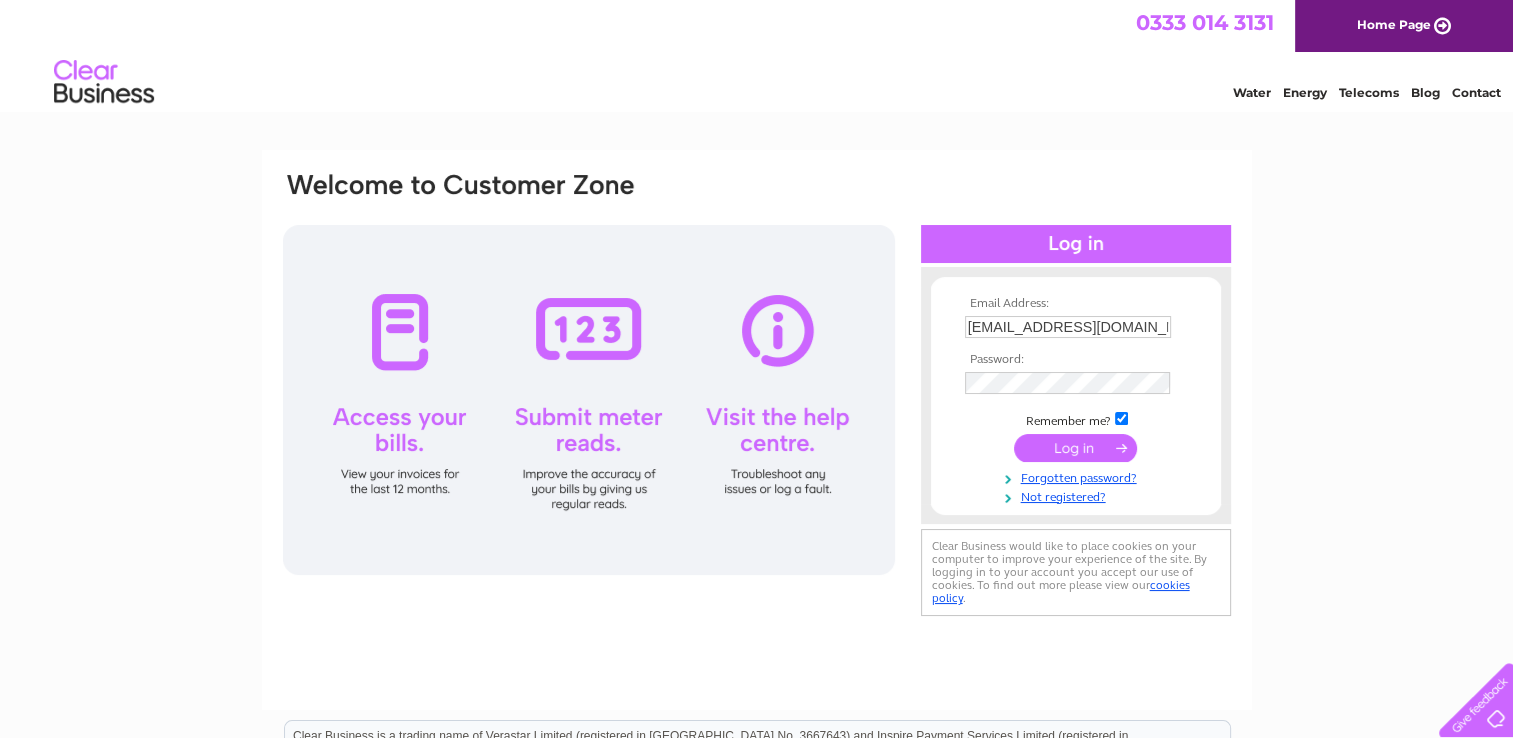 click at bounding box center [1075, 448] 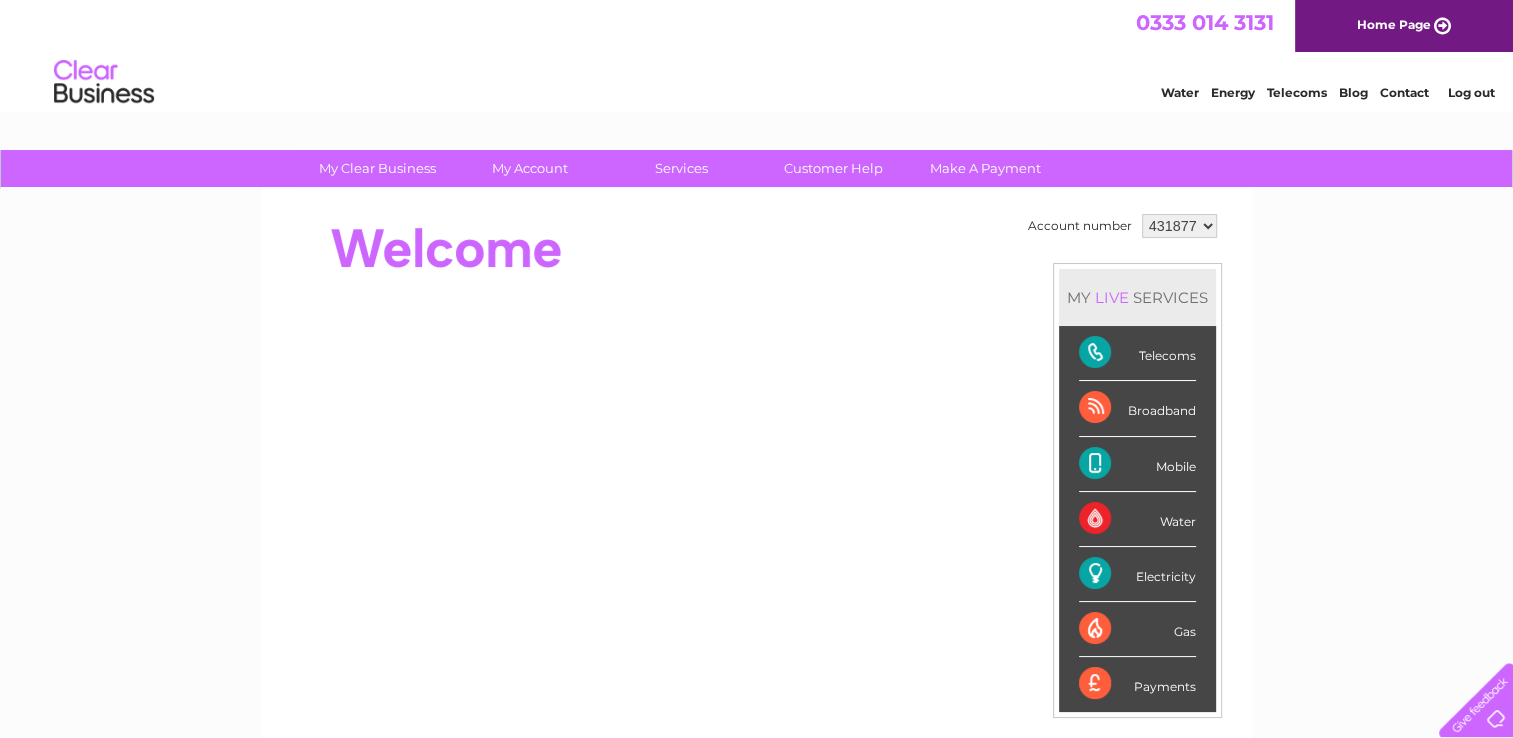 scroll, scrollTop: 0, scrollLeft: 0, axis: both 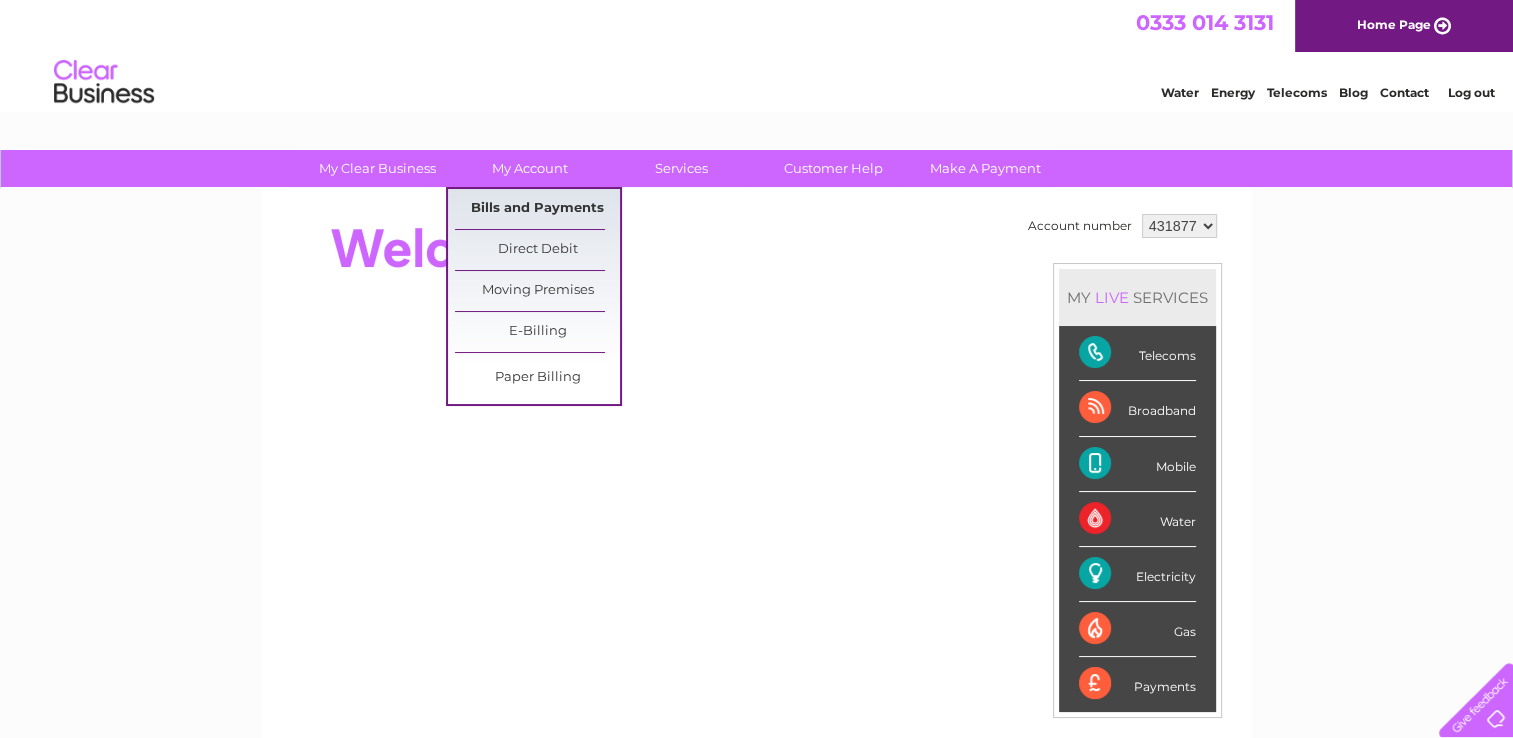 click on "Bills and Payments" at bounding box center (537, 209) 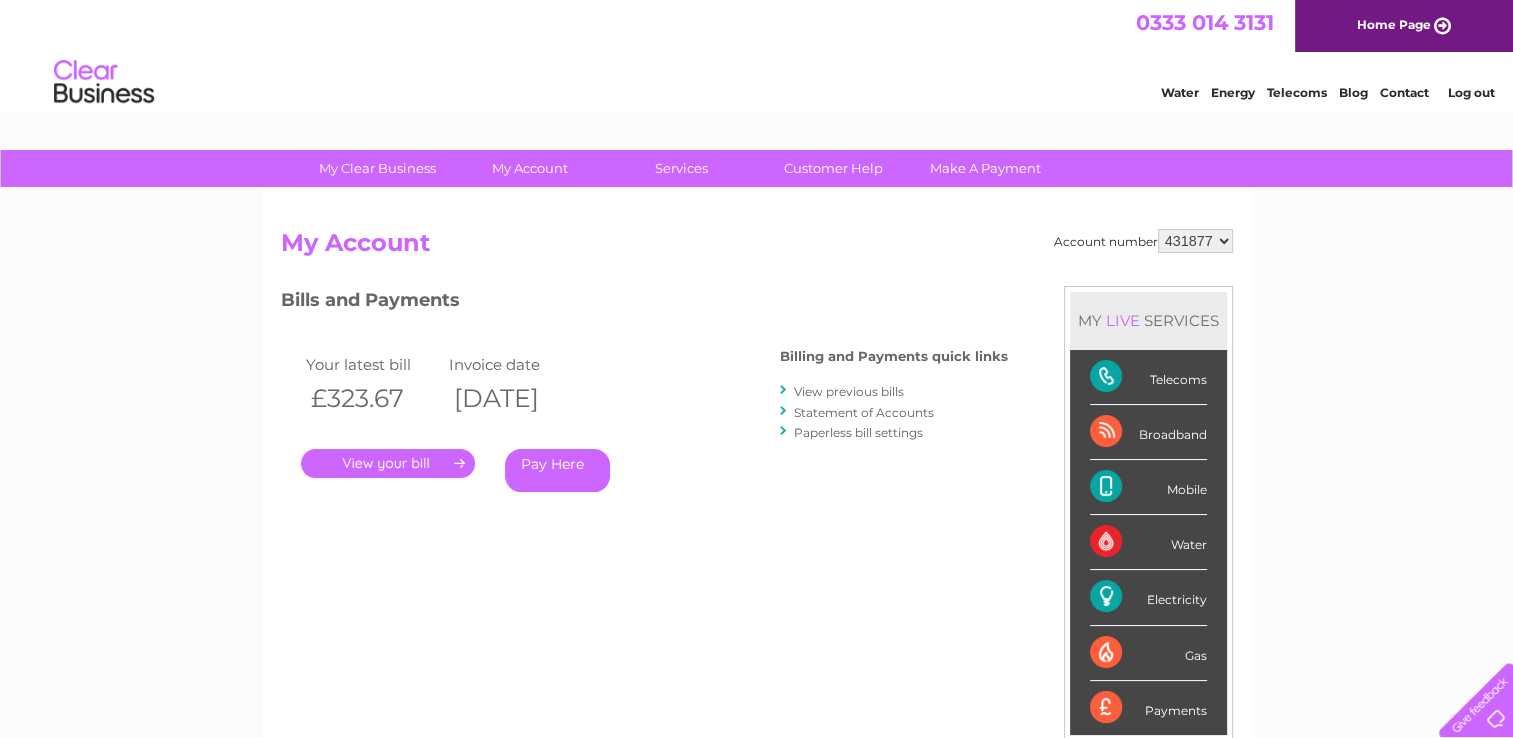 scroll, scrollTop: 0, scrollLeft: 0, axis: both 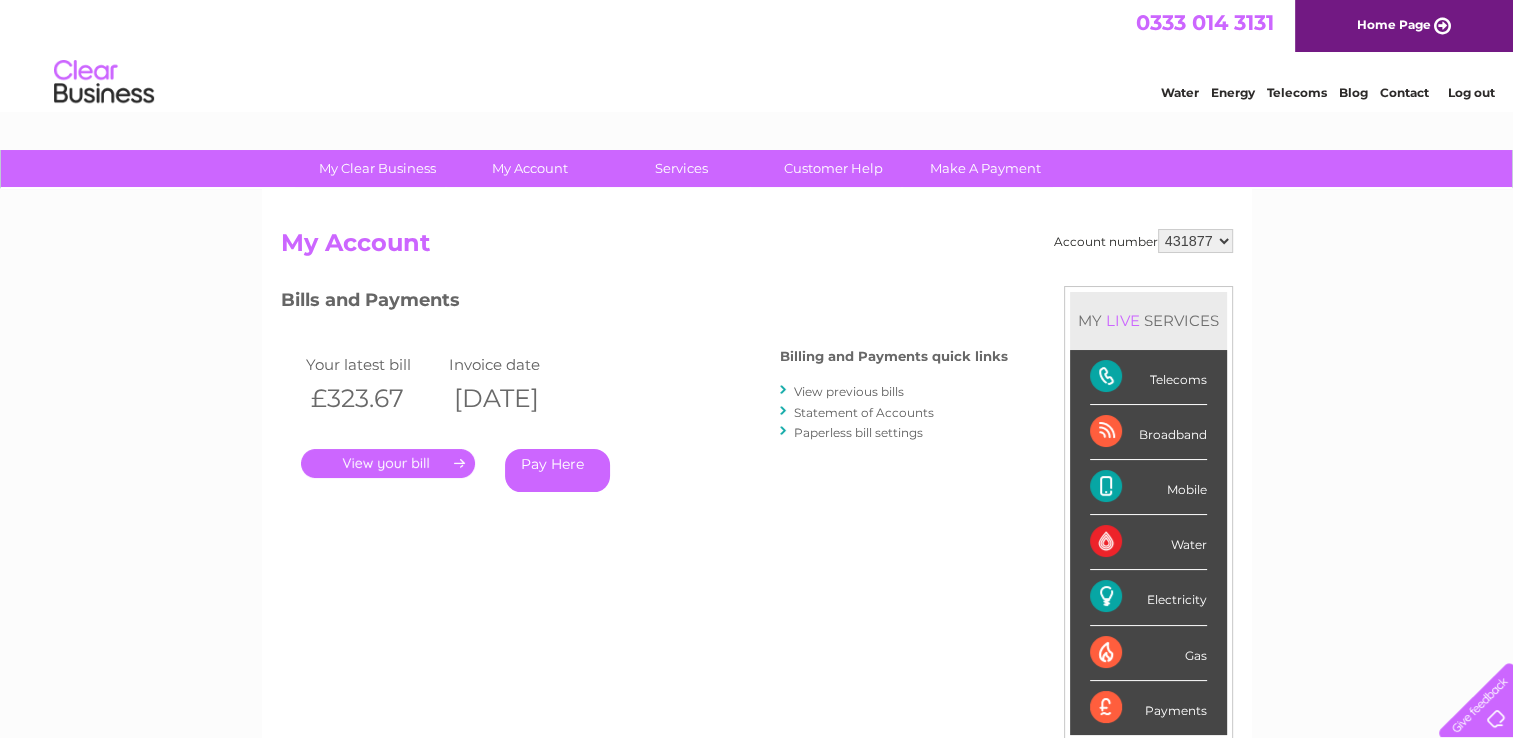 click on "." at bounding box center [388, 463] 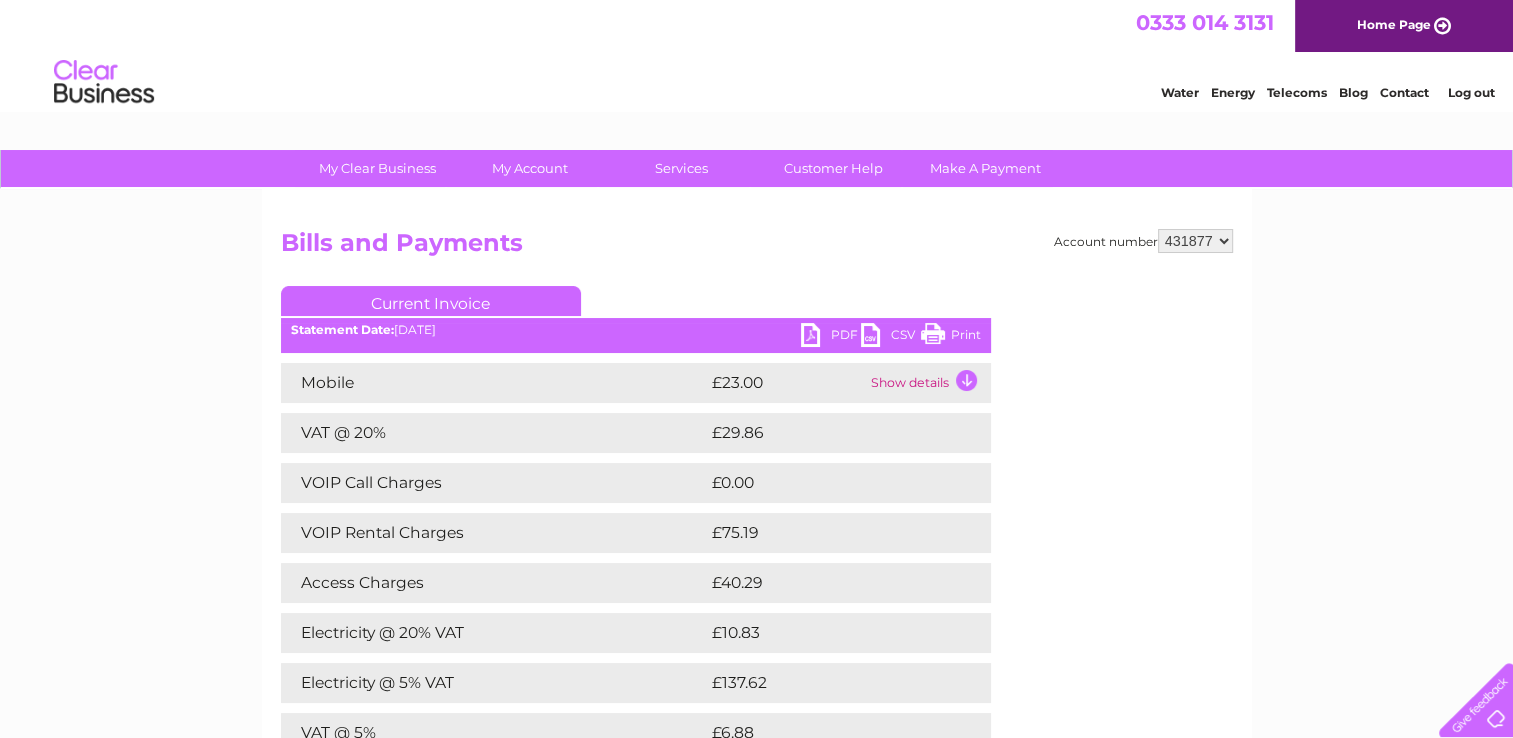 scroll, scrollTop: 0, scrollLeft: 0, axis: both 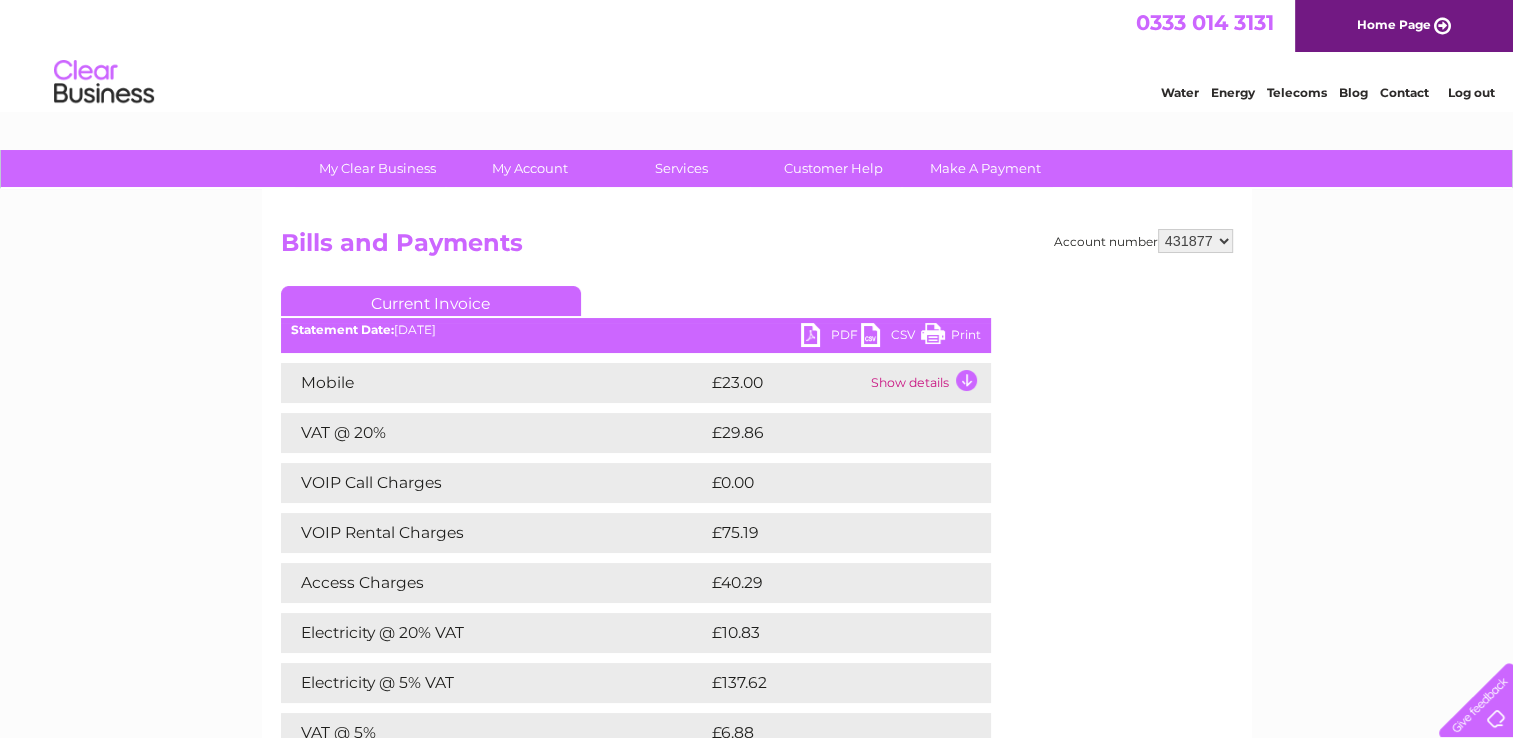 click on "PDF" at bounding box center (831, 337) 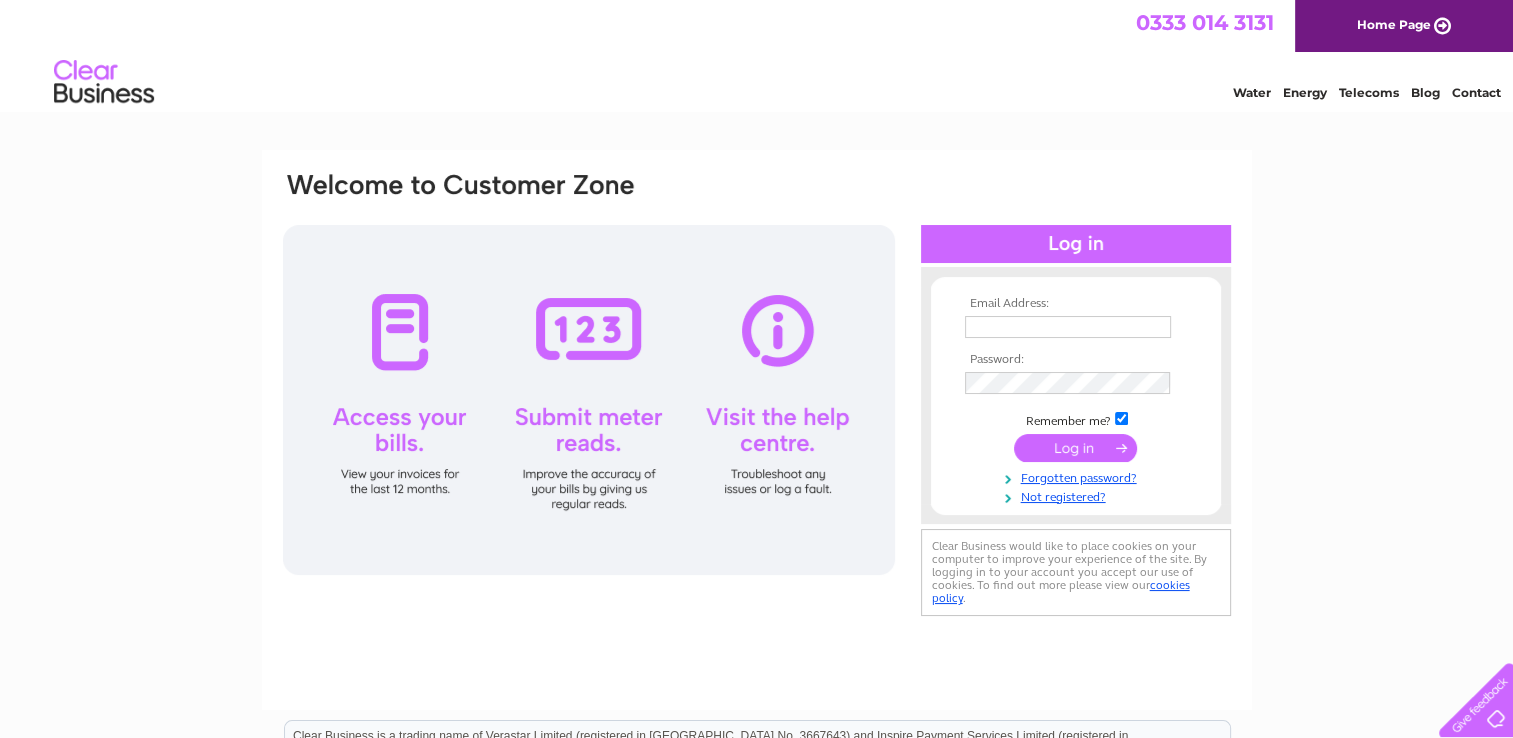 scroll, scrollTop: 0, scrollLeft: 0, axis: both 